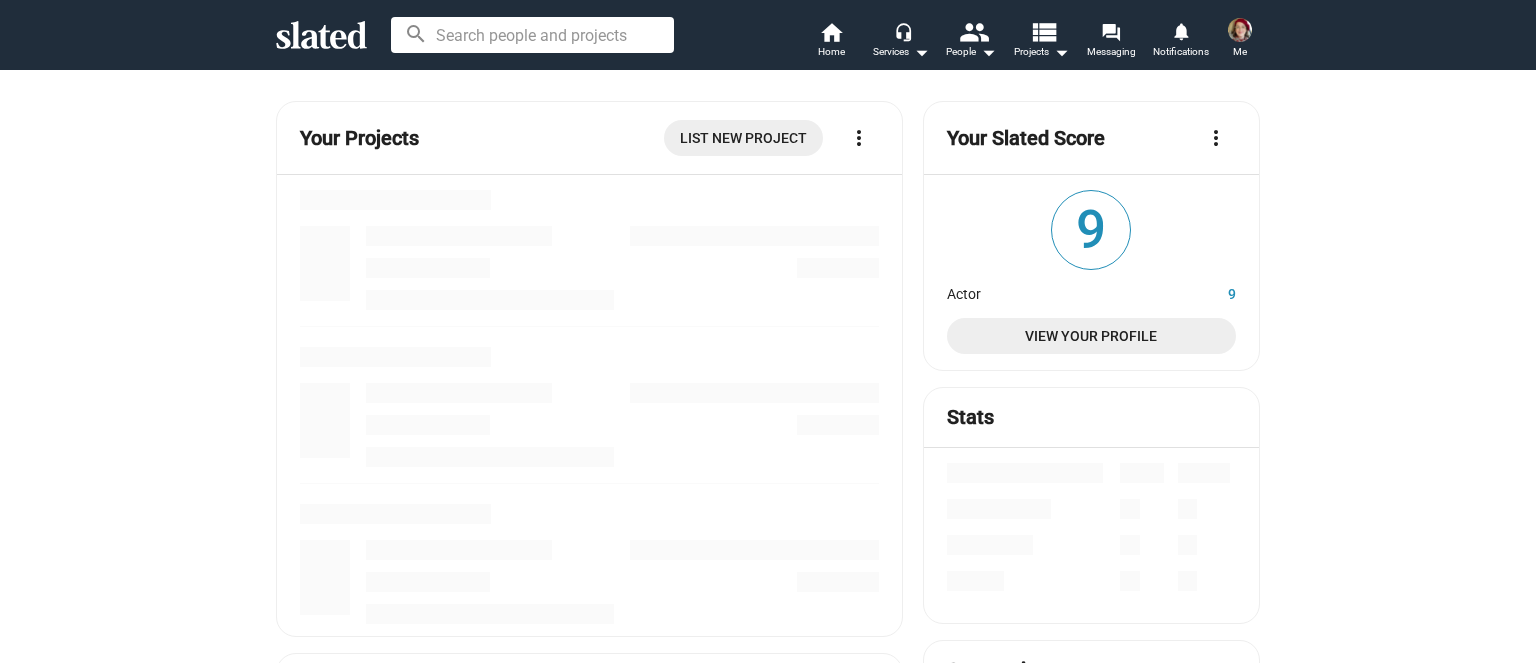 scroll, scrollTop: 0, scrollLeft: 0, axis: both 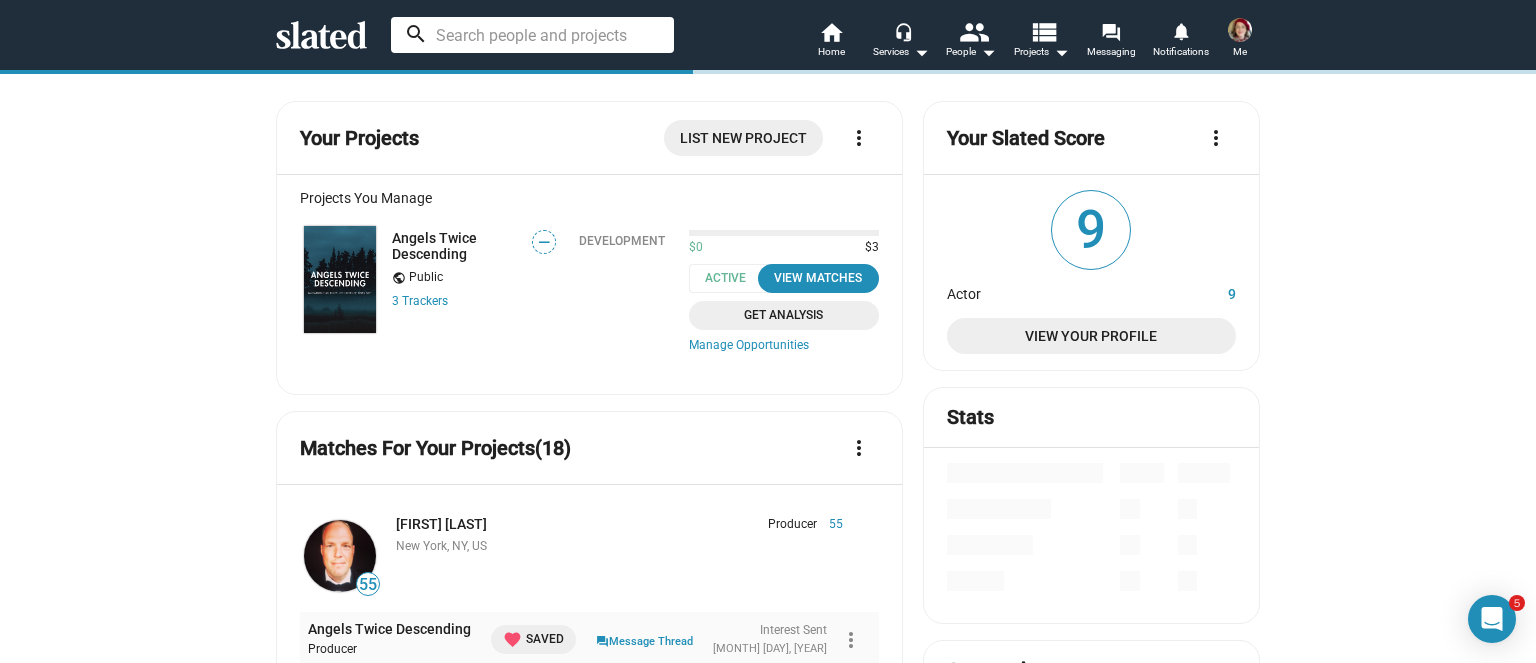click at bounding box center (532, 35) 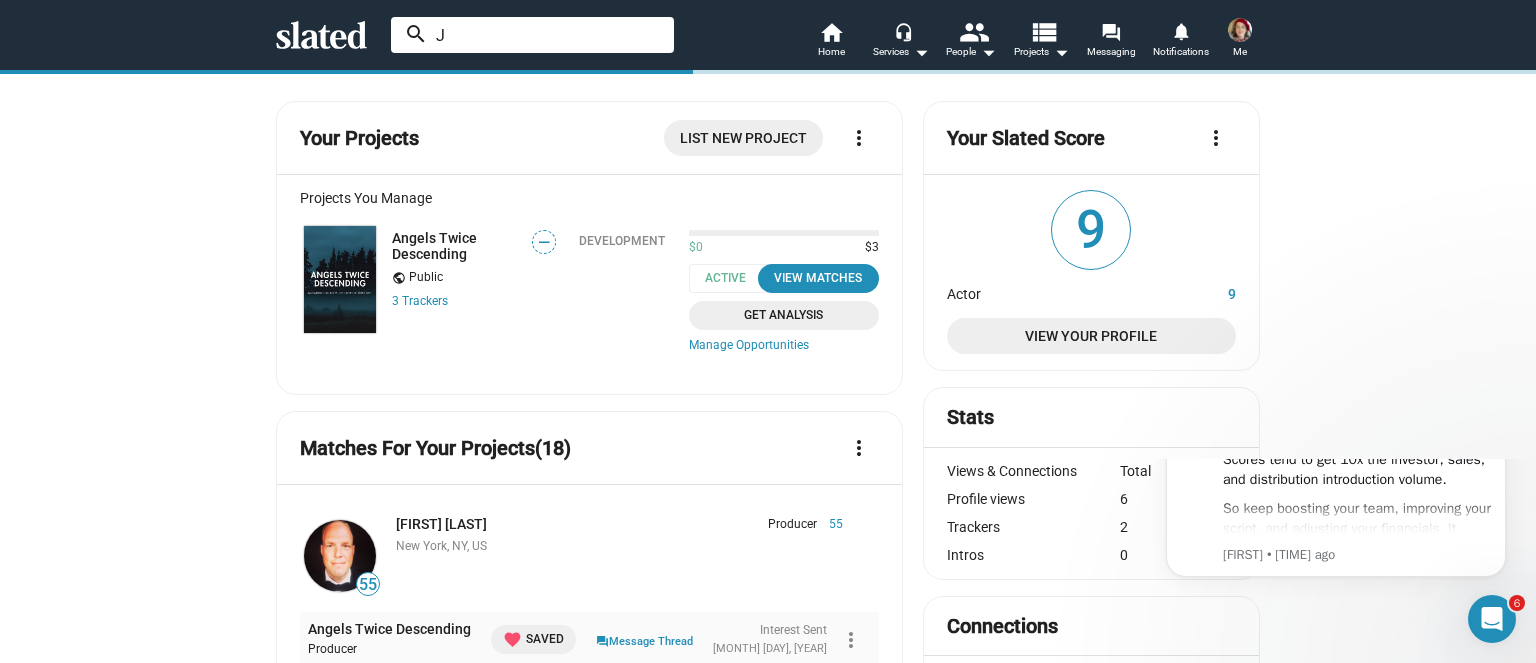 scroll, scrollTop: 0, scrollLeft: 0, axis: both 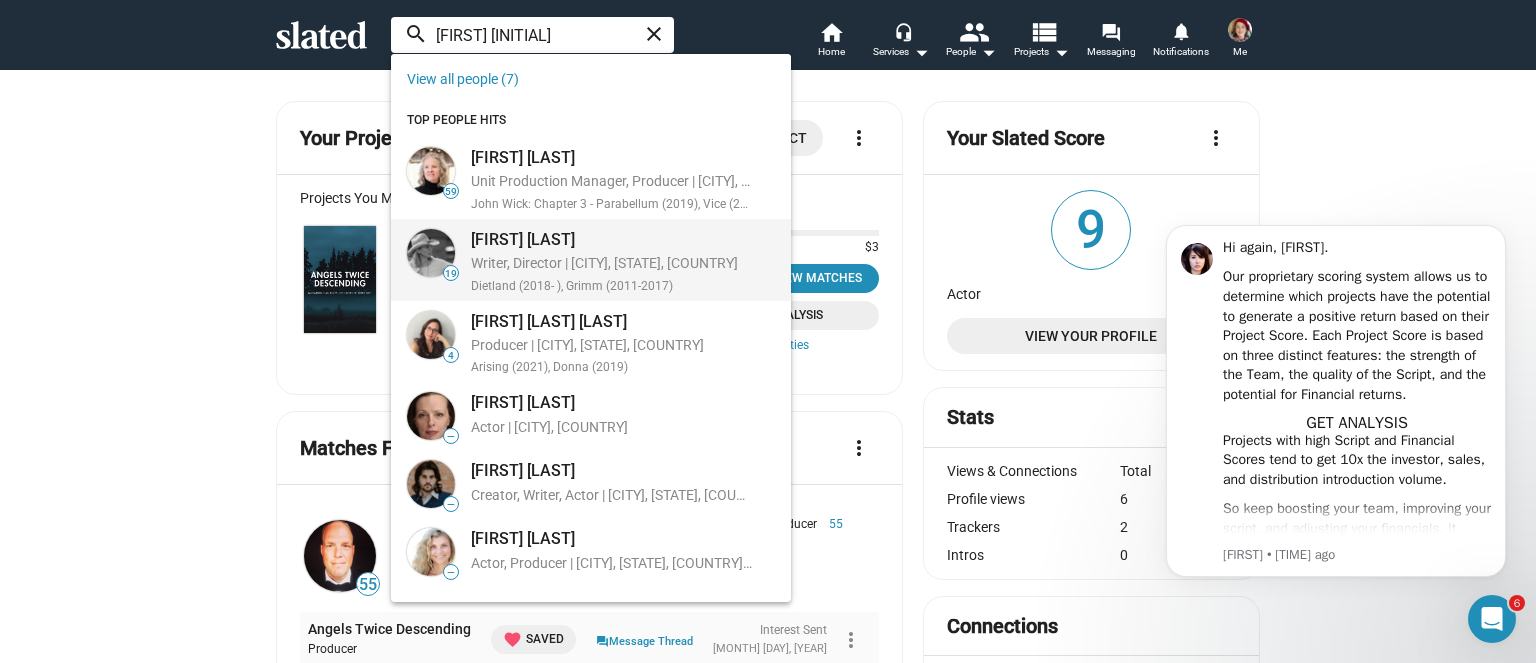 type on "Julie H" 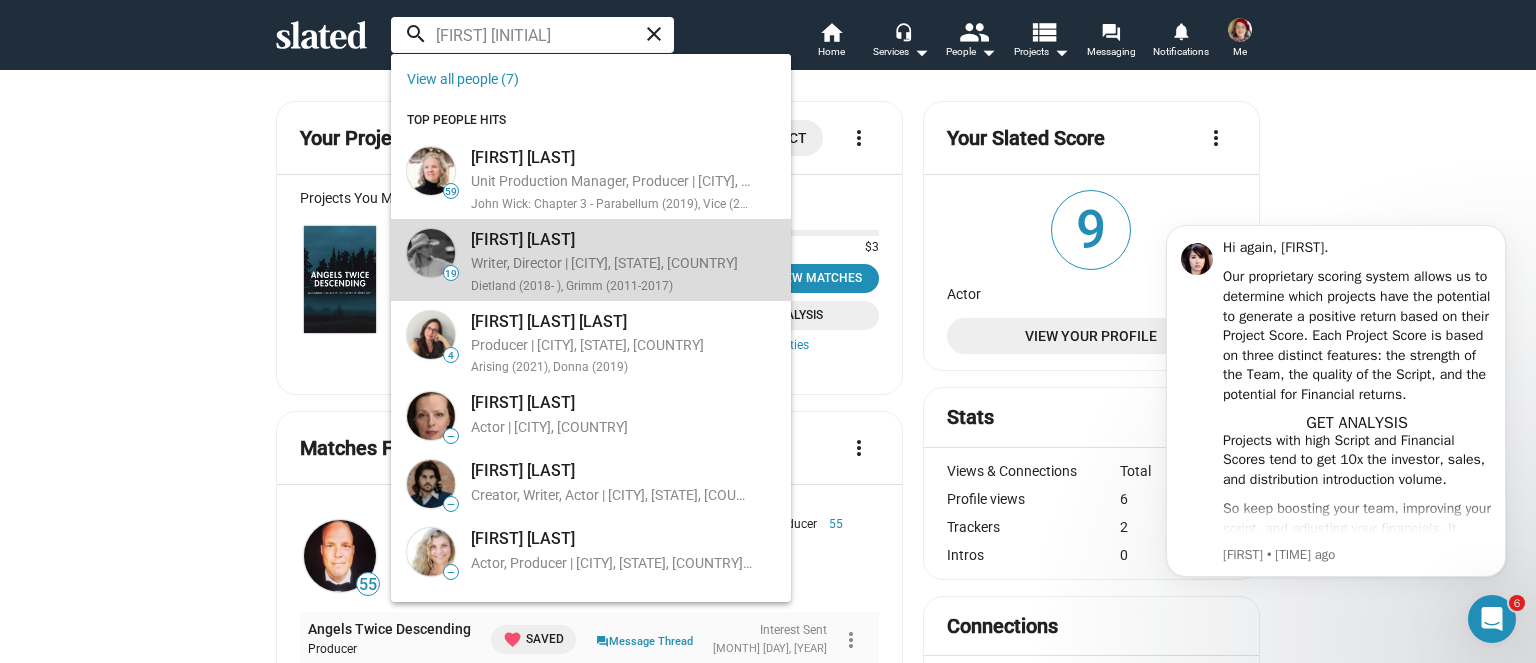 click on "[FIRST] [LAST]" at bounding box center [604, 239] 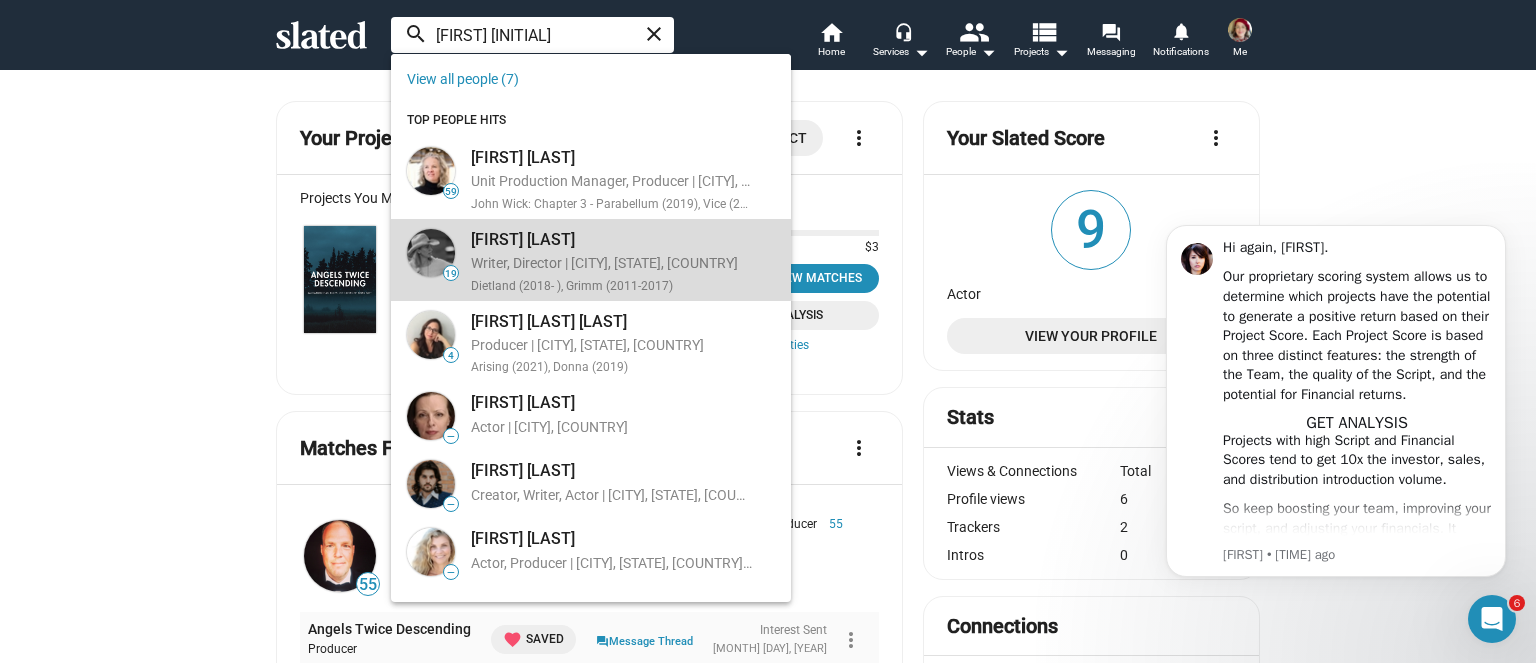 type 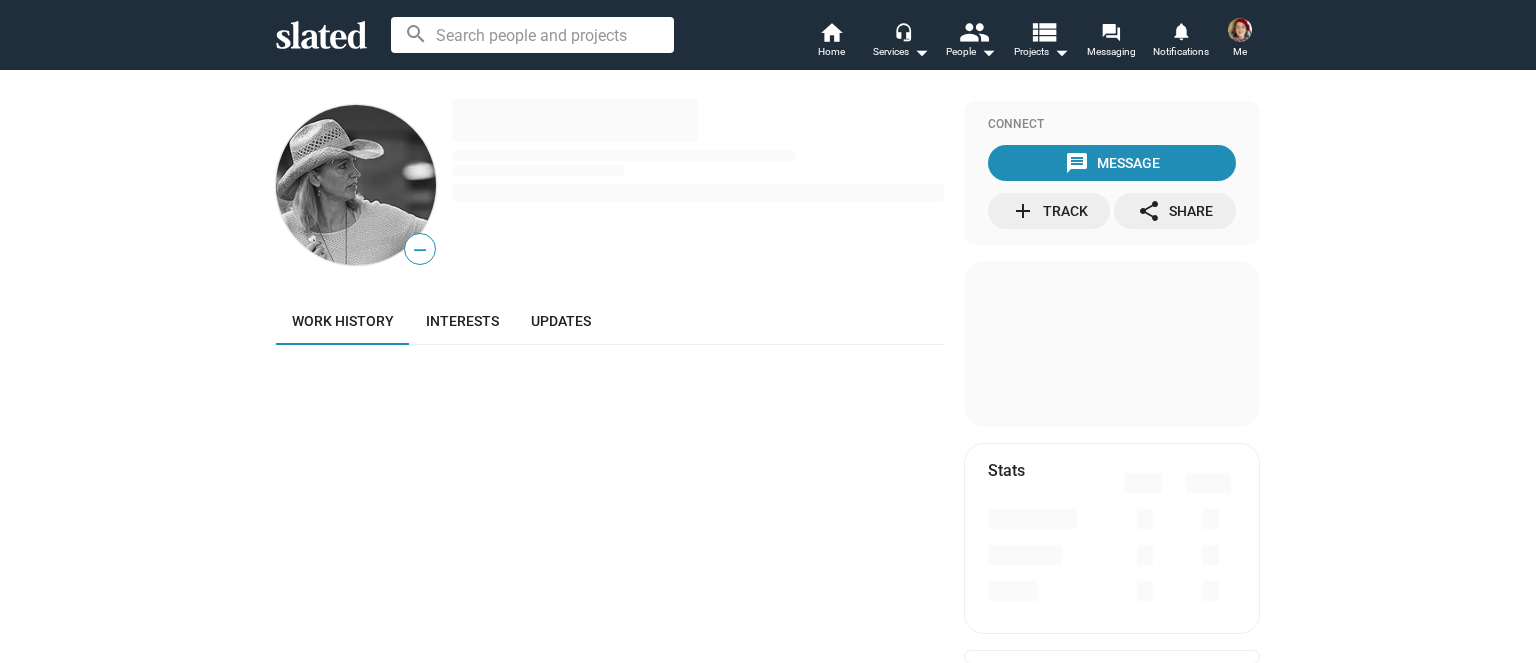 scroll, scrollTop: 0, scrollLeft: 0, axis: both 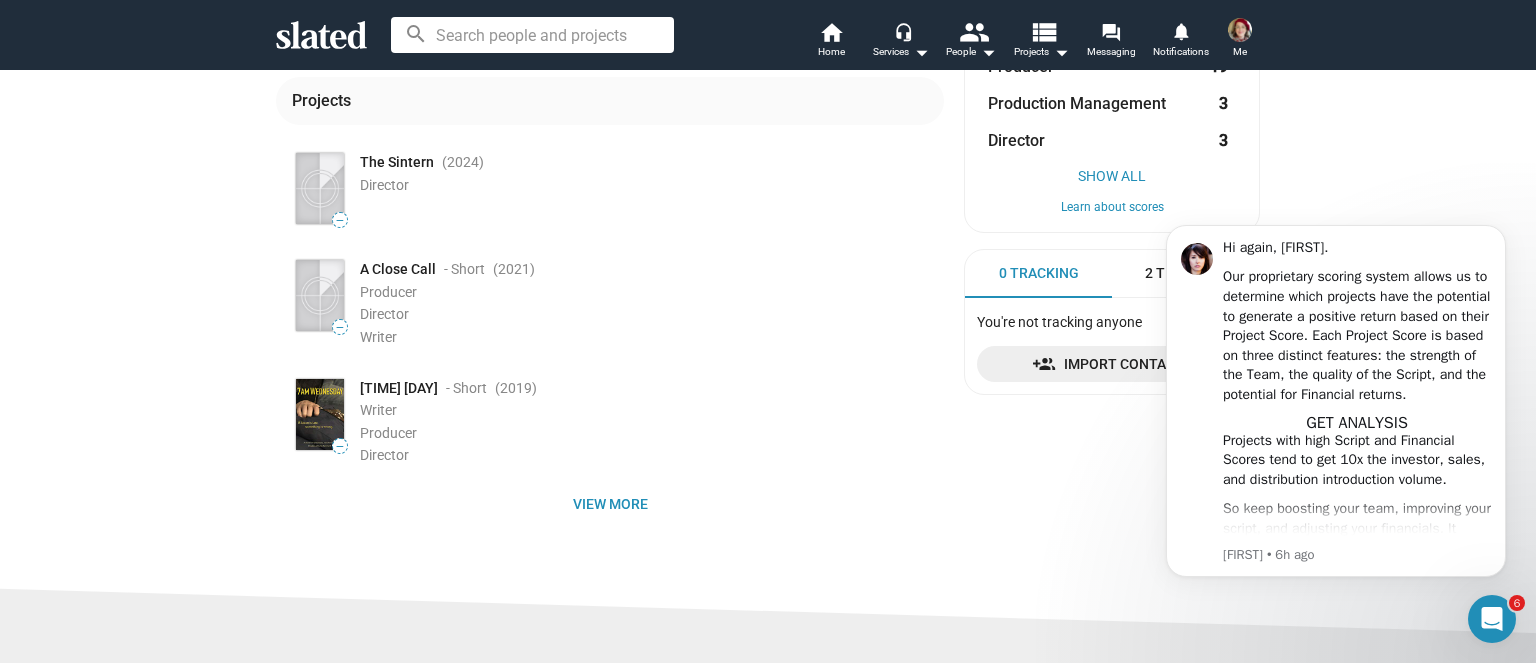 click 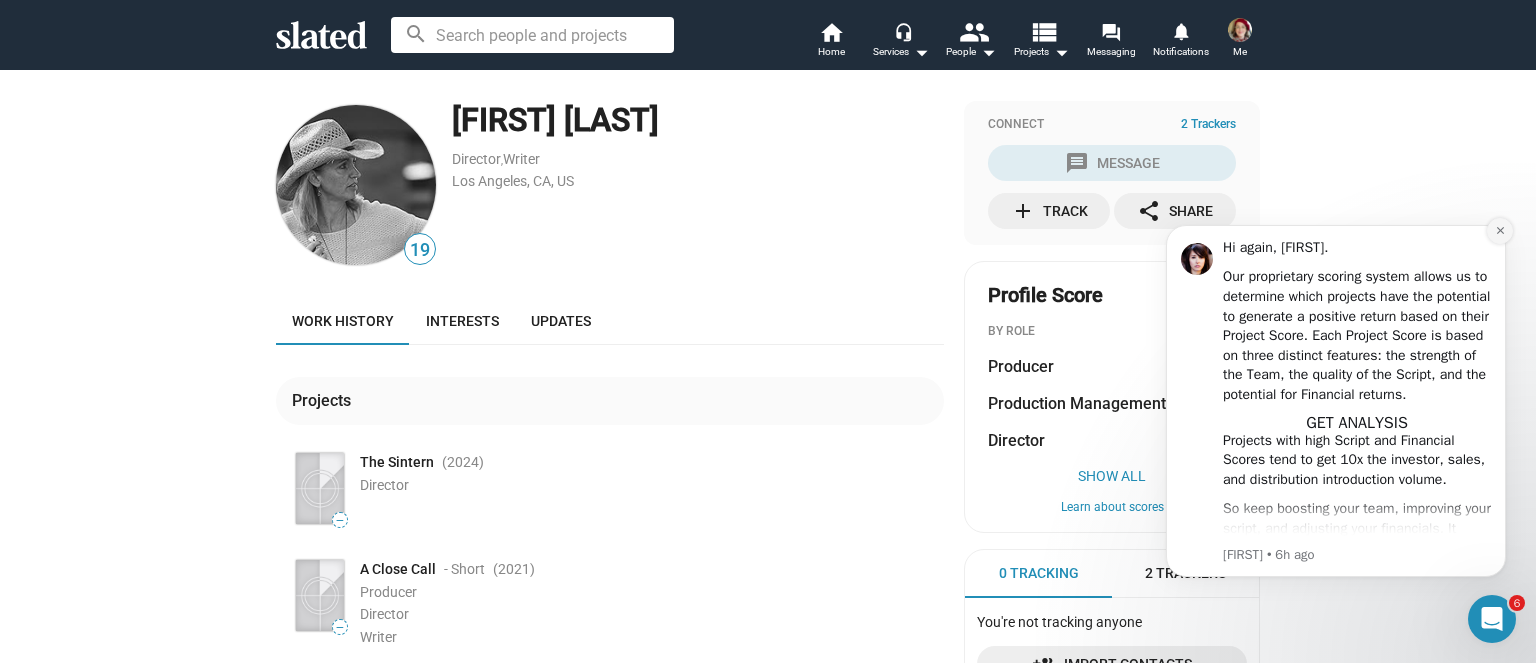 click 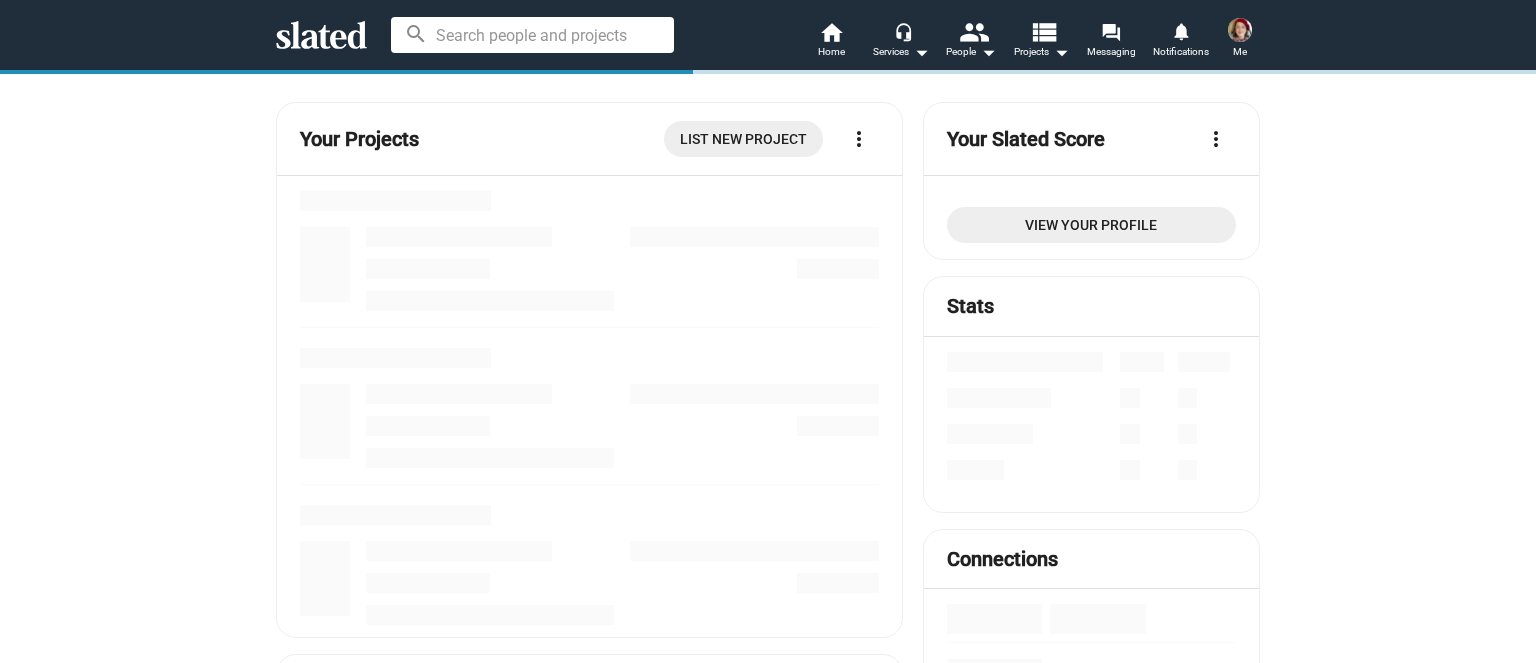 scroll, scrollTop: 0, scrollLeft: 0, axis: both 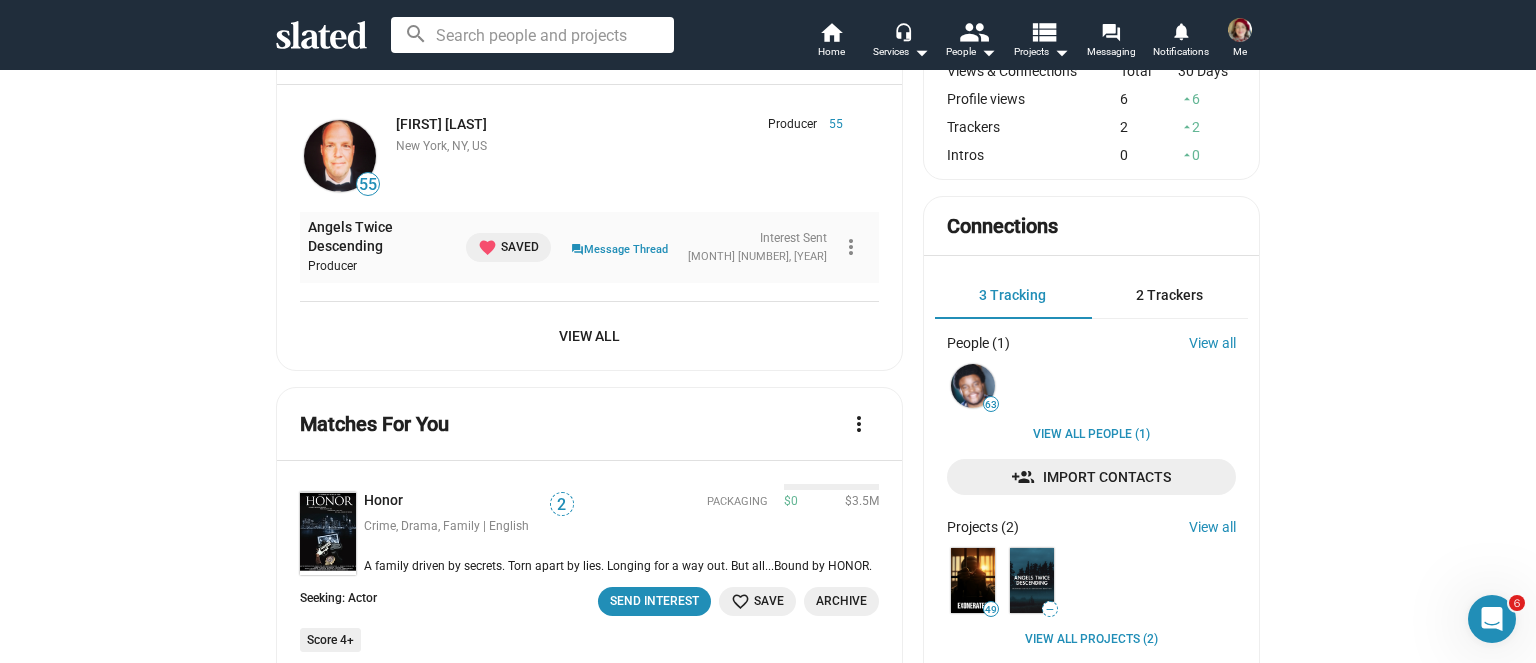 click on "View All" 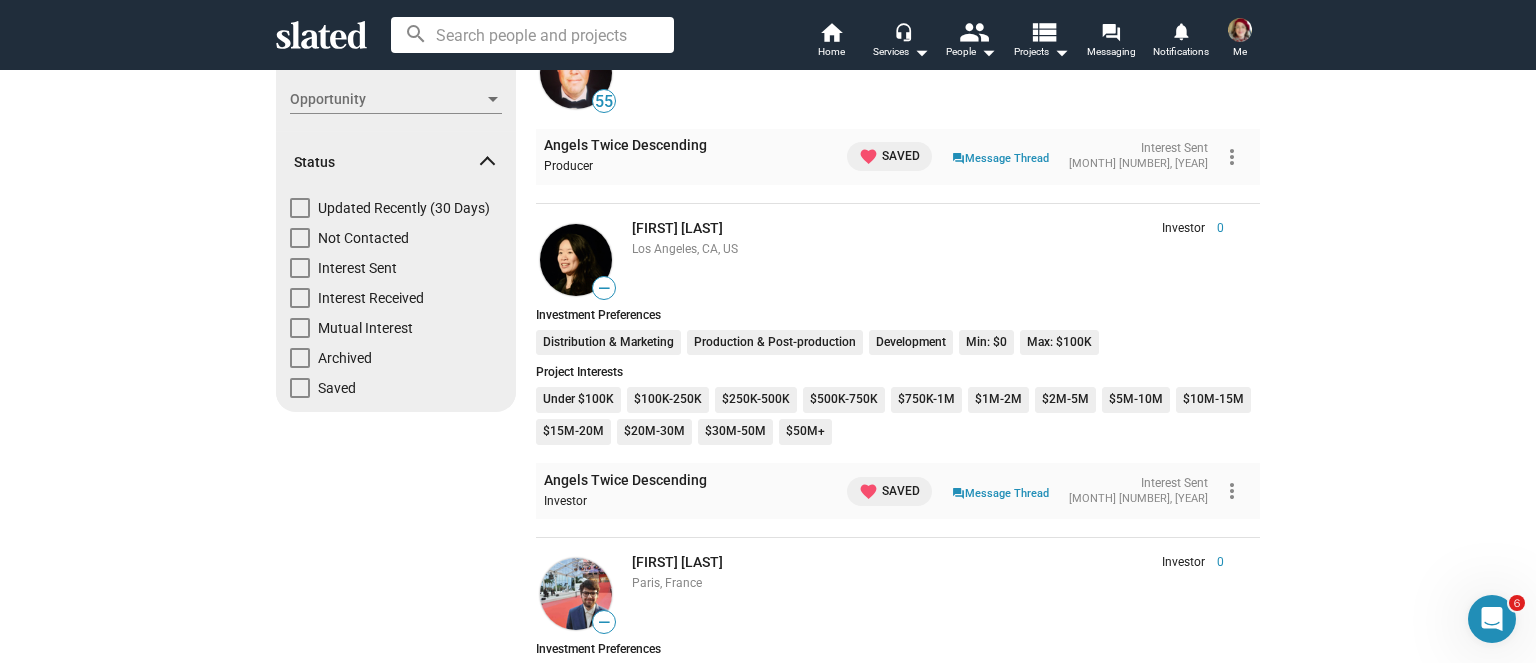 scroll, scrollTop: 100, scrollLeft: 0, axis: vertical 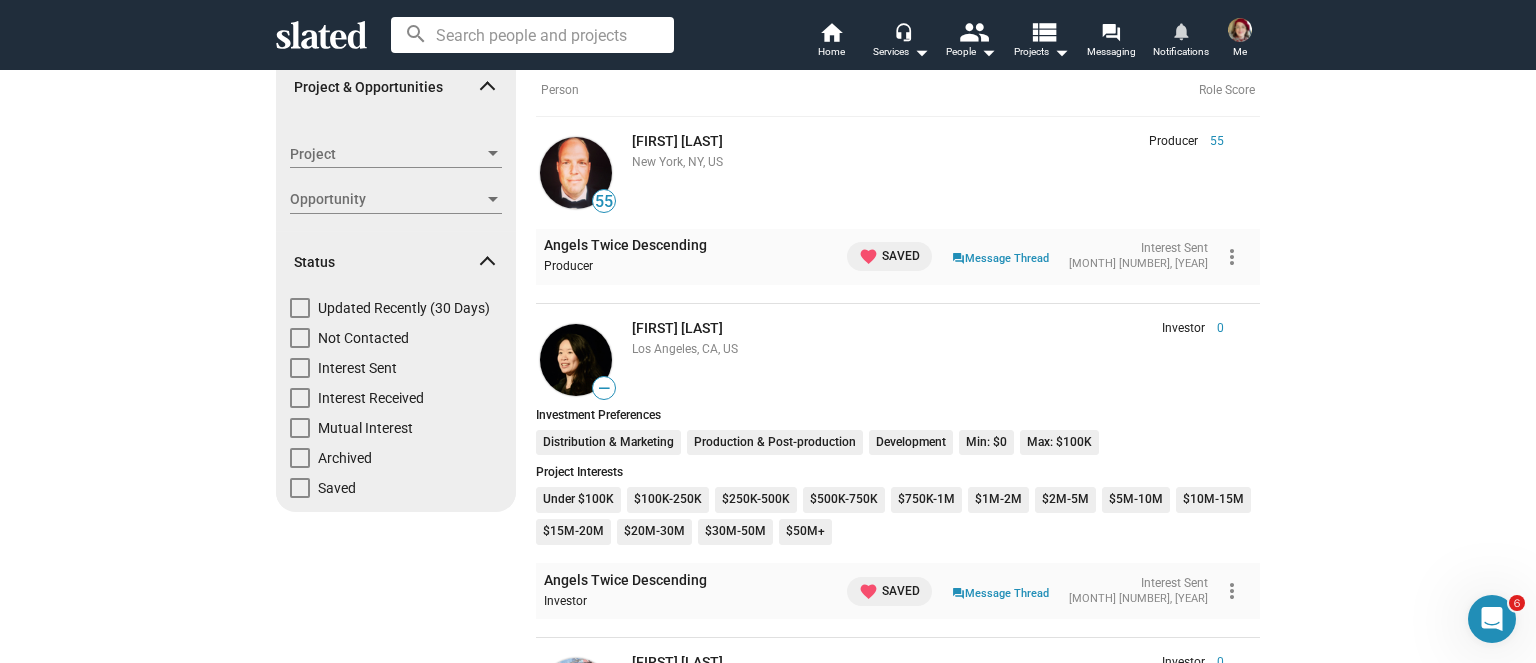 click on "notifications" at bounding box center [1180, 30] 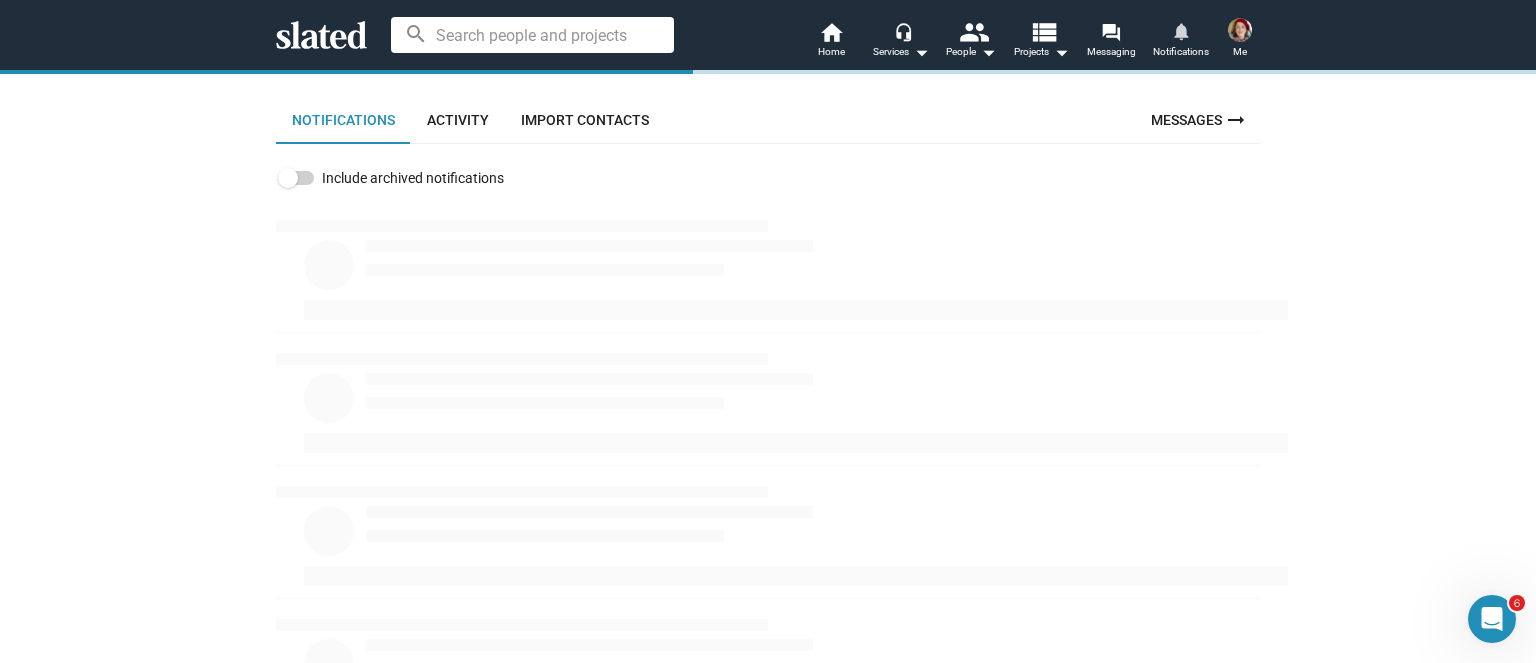 scroll, scrollTop: 0, scrollLeft: 0, axis: both 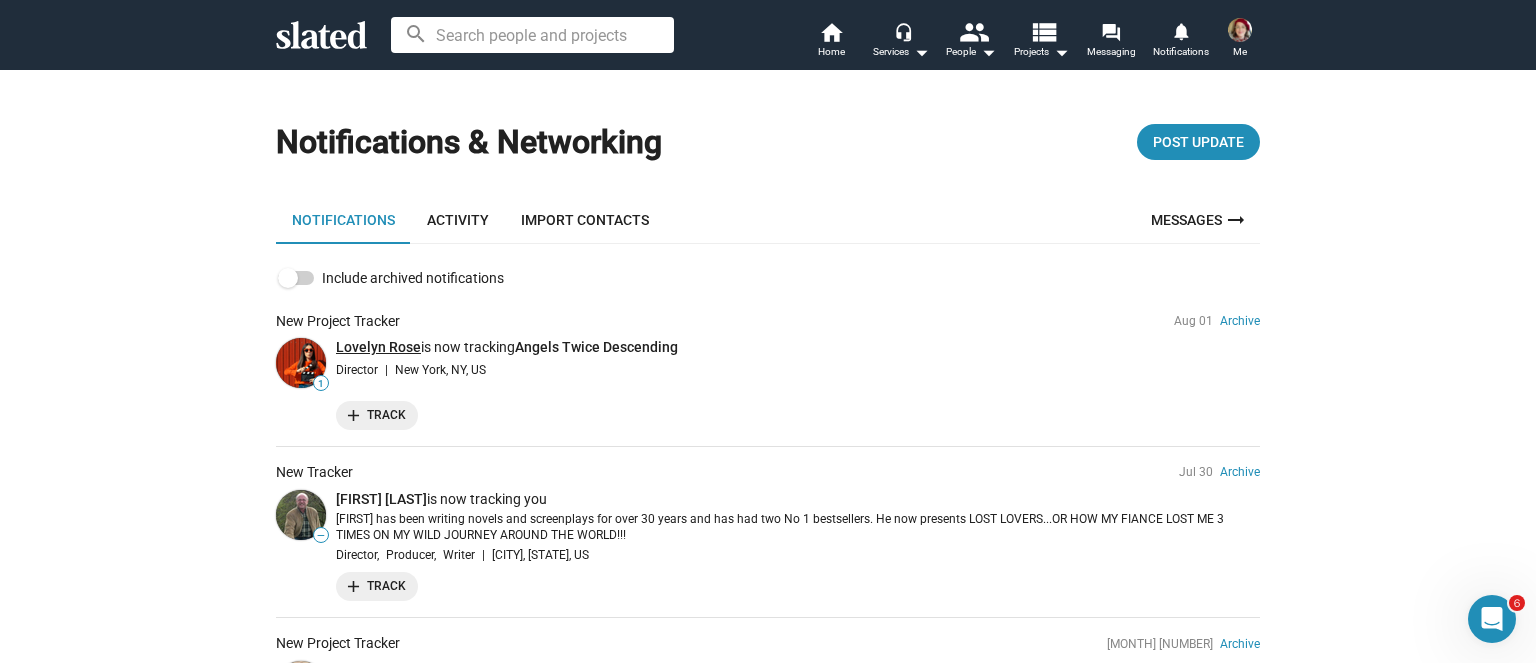 click on "Lovelyn Rose" 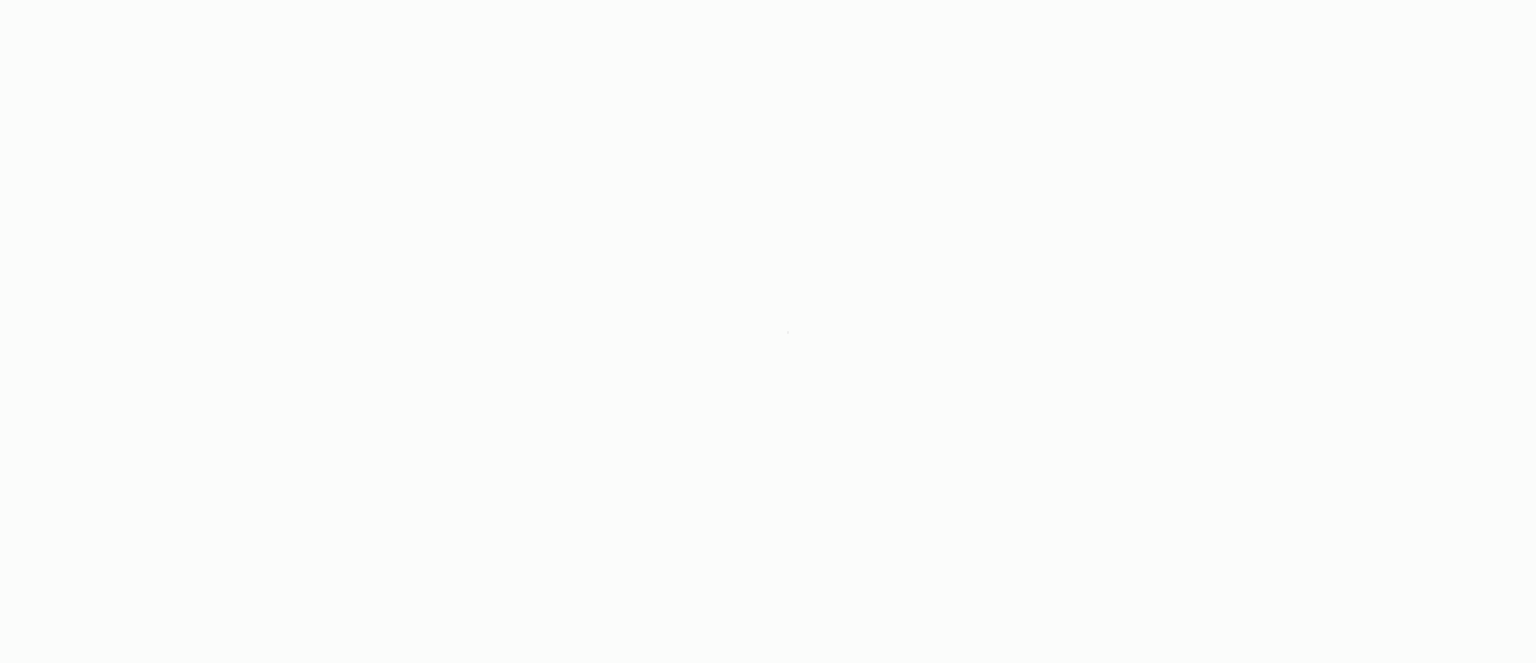 scroll, scrollTop: 0, scrollLeft: 0, axis: both 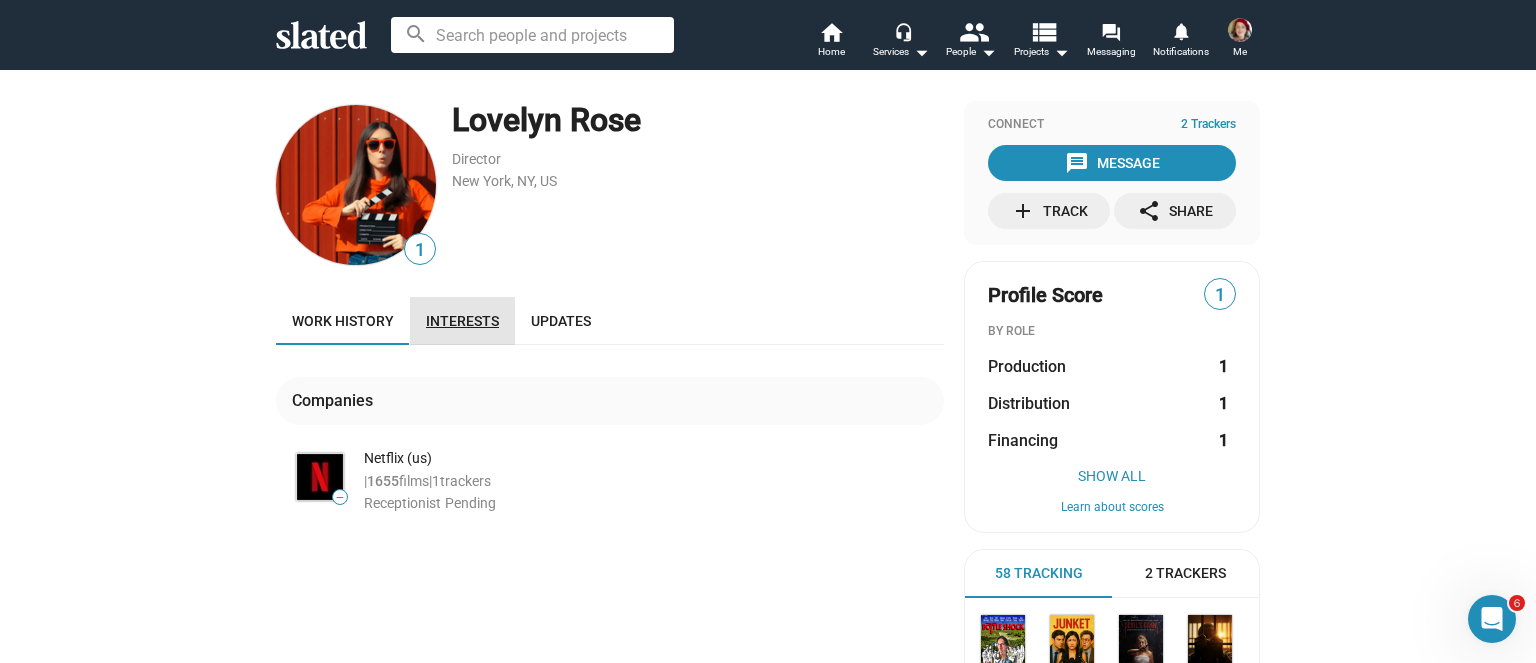 click on "Interests" at bounding box center [462, 321] 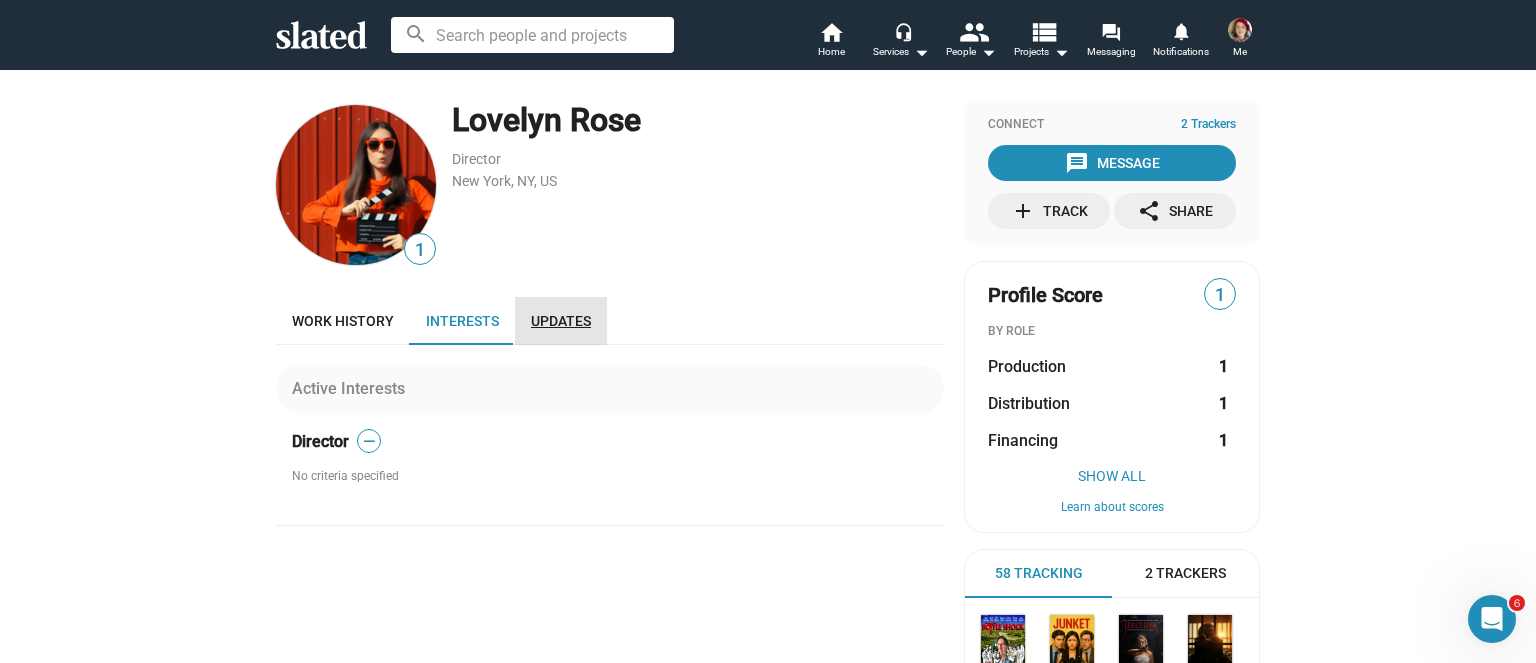 click on "Updates" at bounding box center [561, 321] 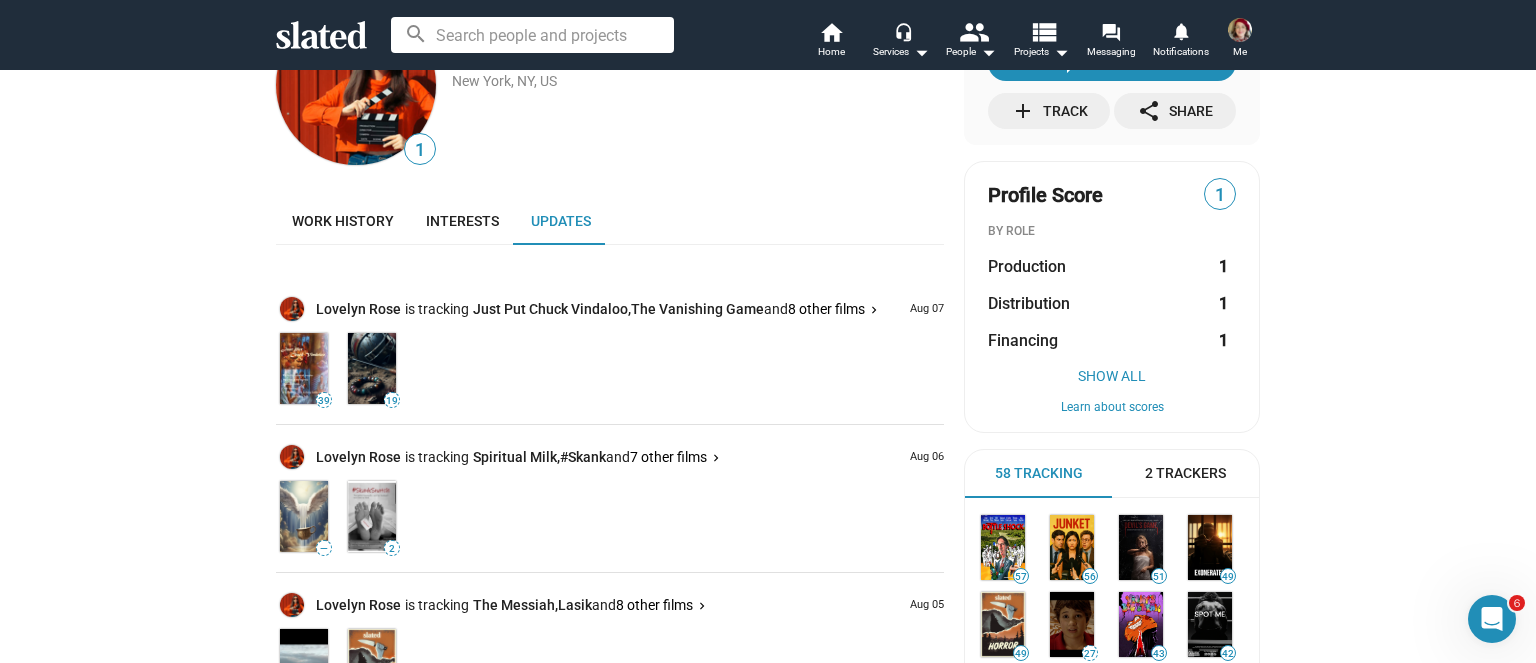 scroll, scrollTop: 0, scrollLeft: 0, axis: both 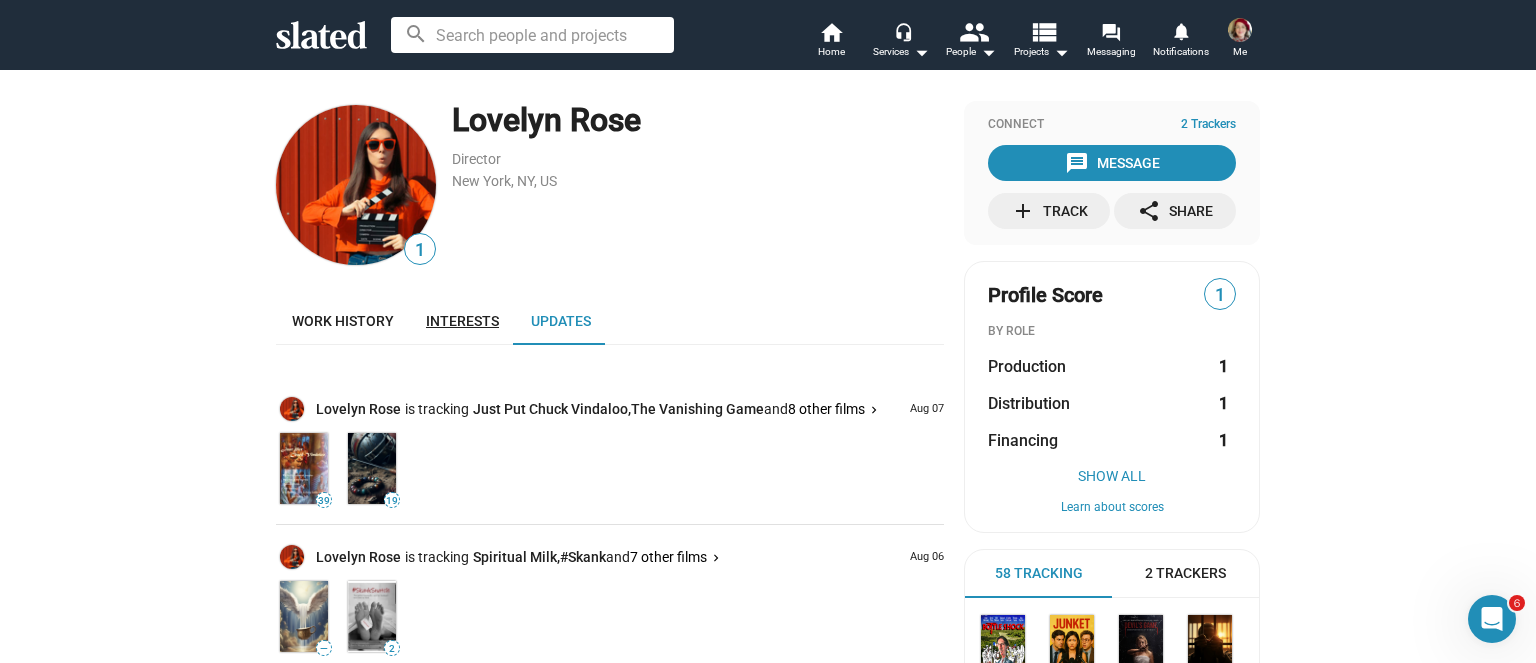 click on "Interests" at bounding box center (462, 321) 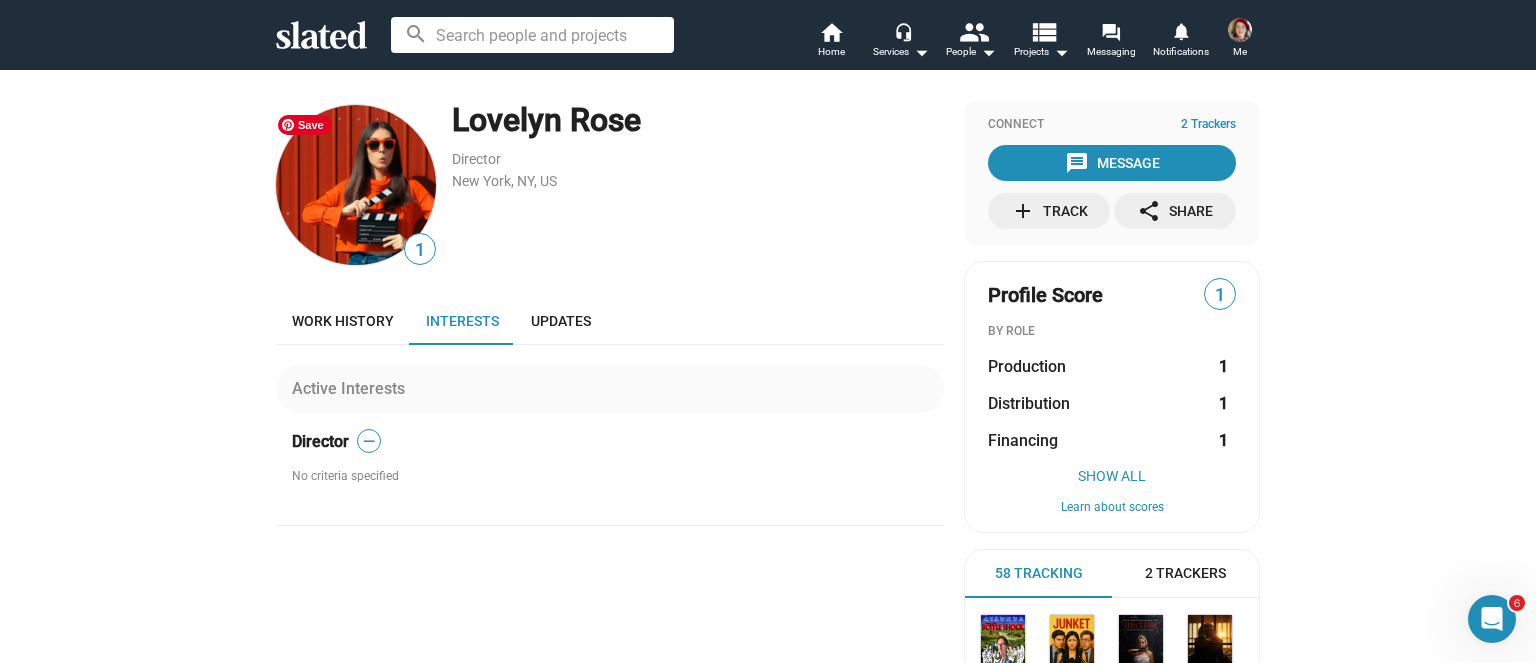 click 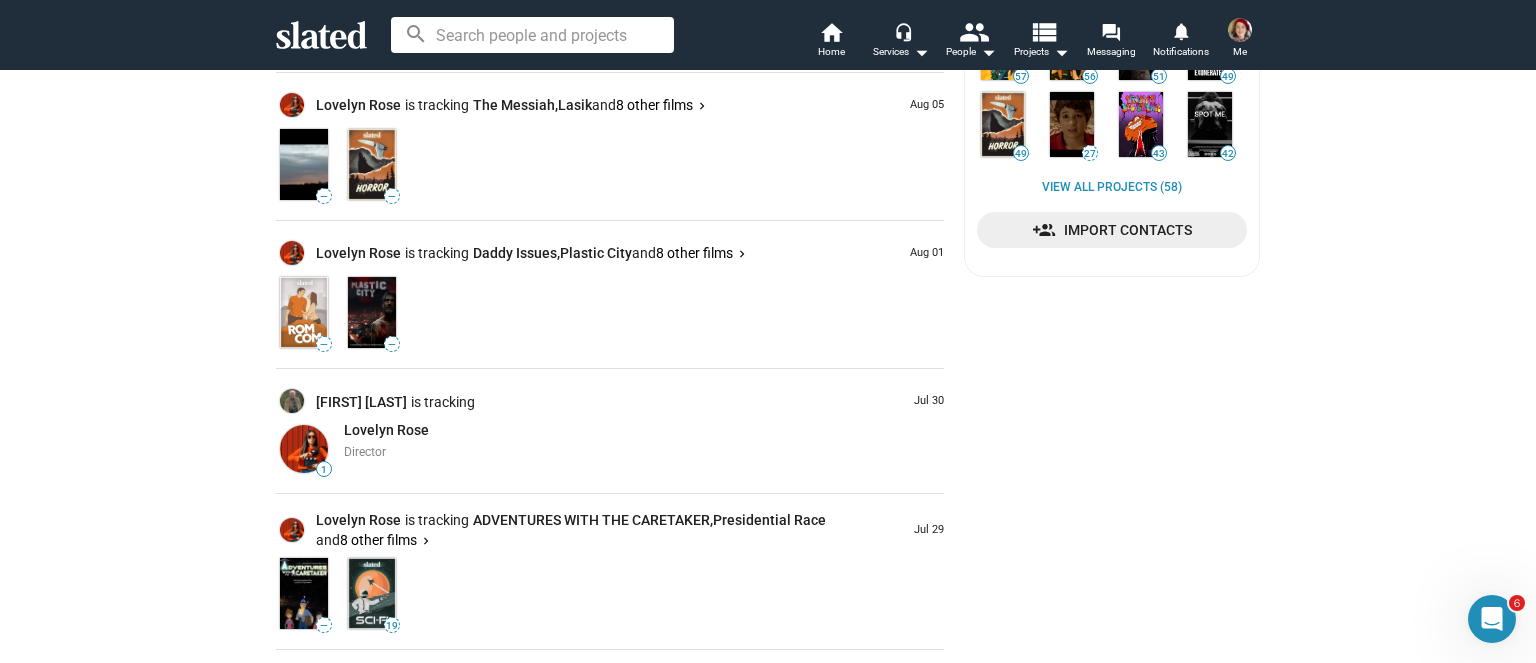 scroll, scrollTop: 1200, scrollLeft: 0, axis: vertical 